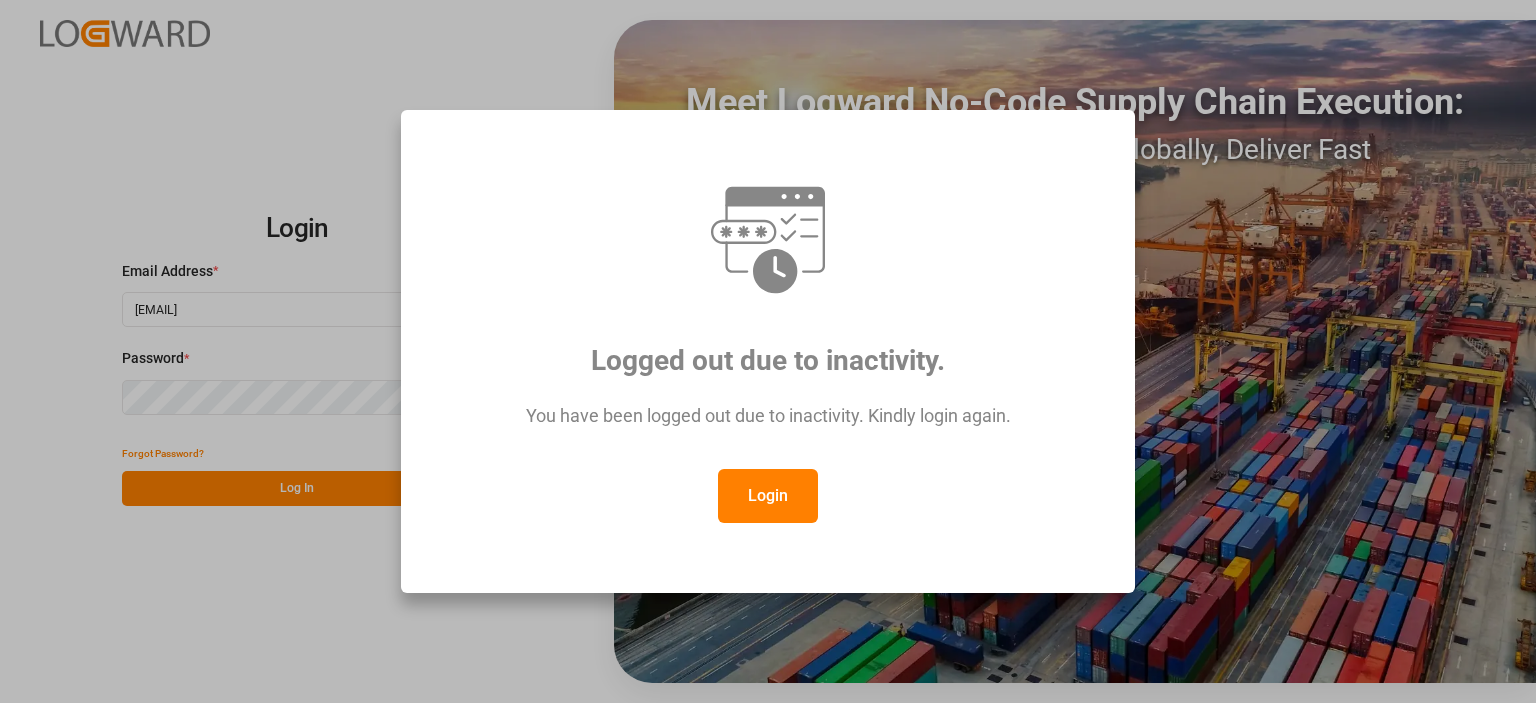 scroll, scrollTop: 0, scrollLeft: 0, axis: both 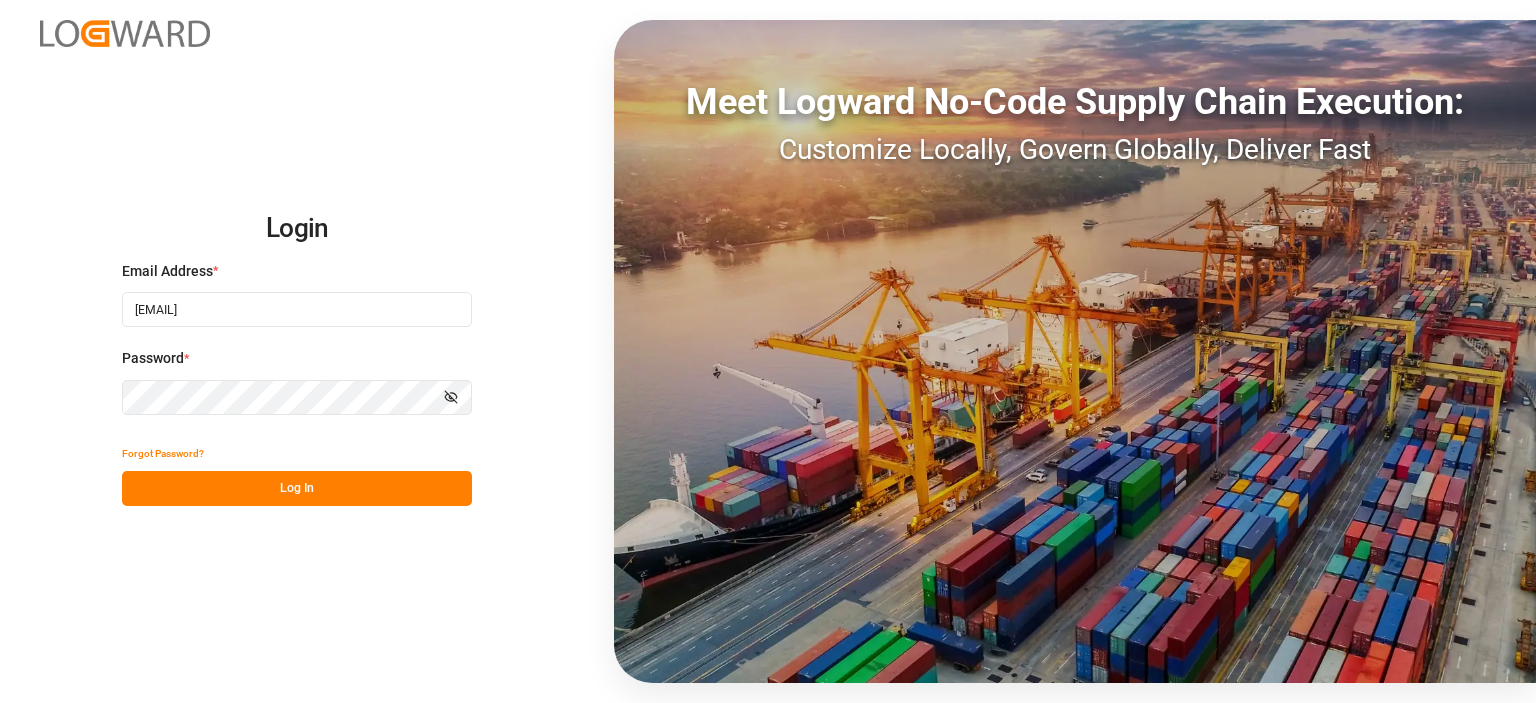 click on "Log In" at bounding box center (297, 488) 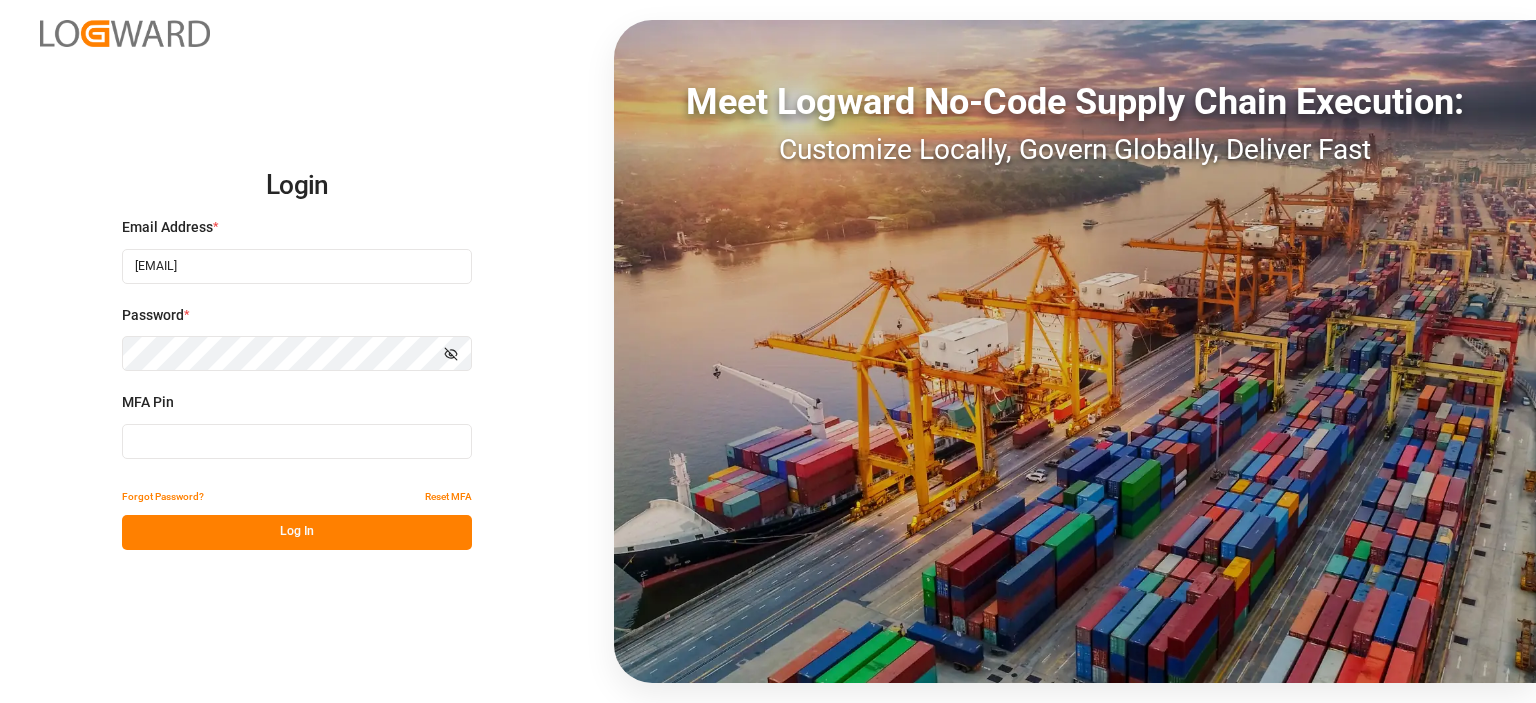 click at bounding box center (297, 441) 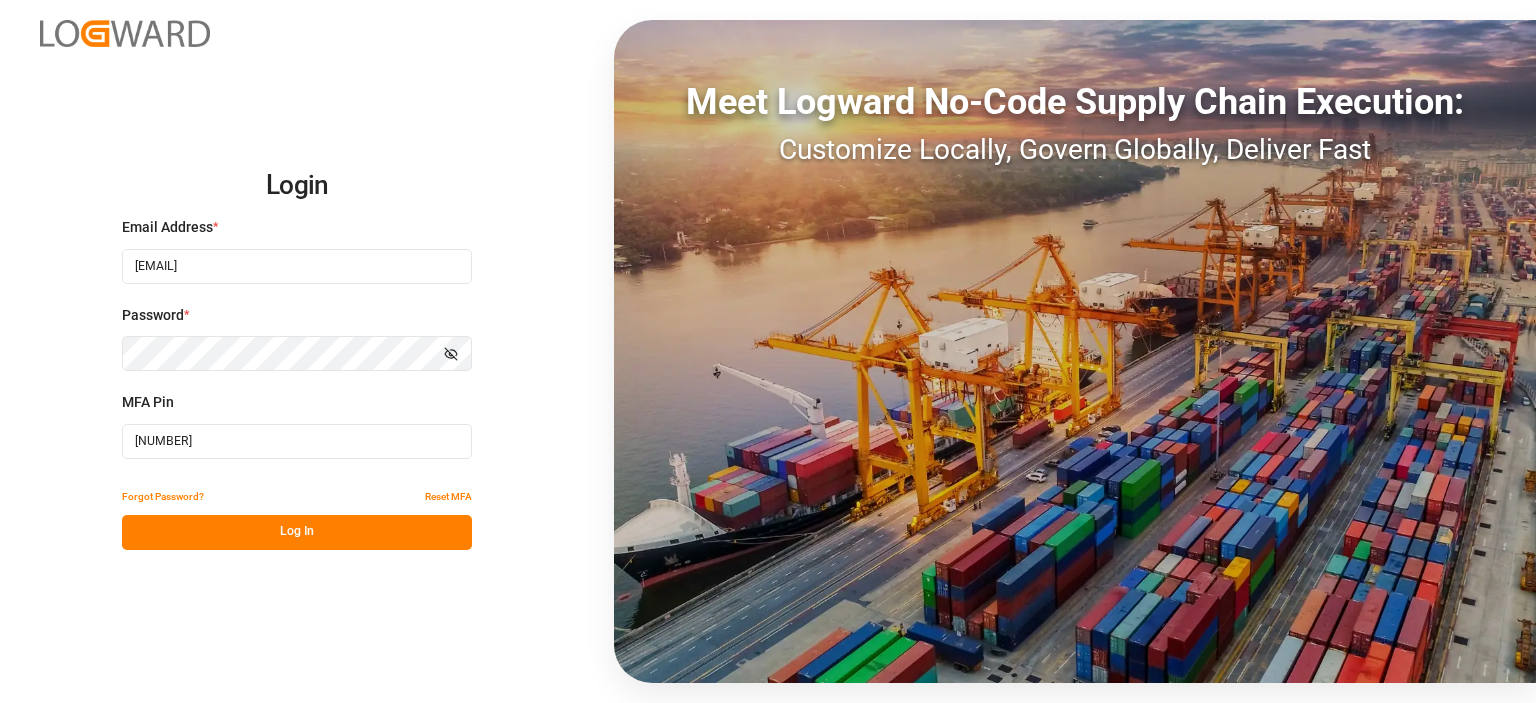 type on "108891" 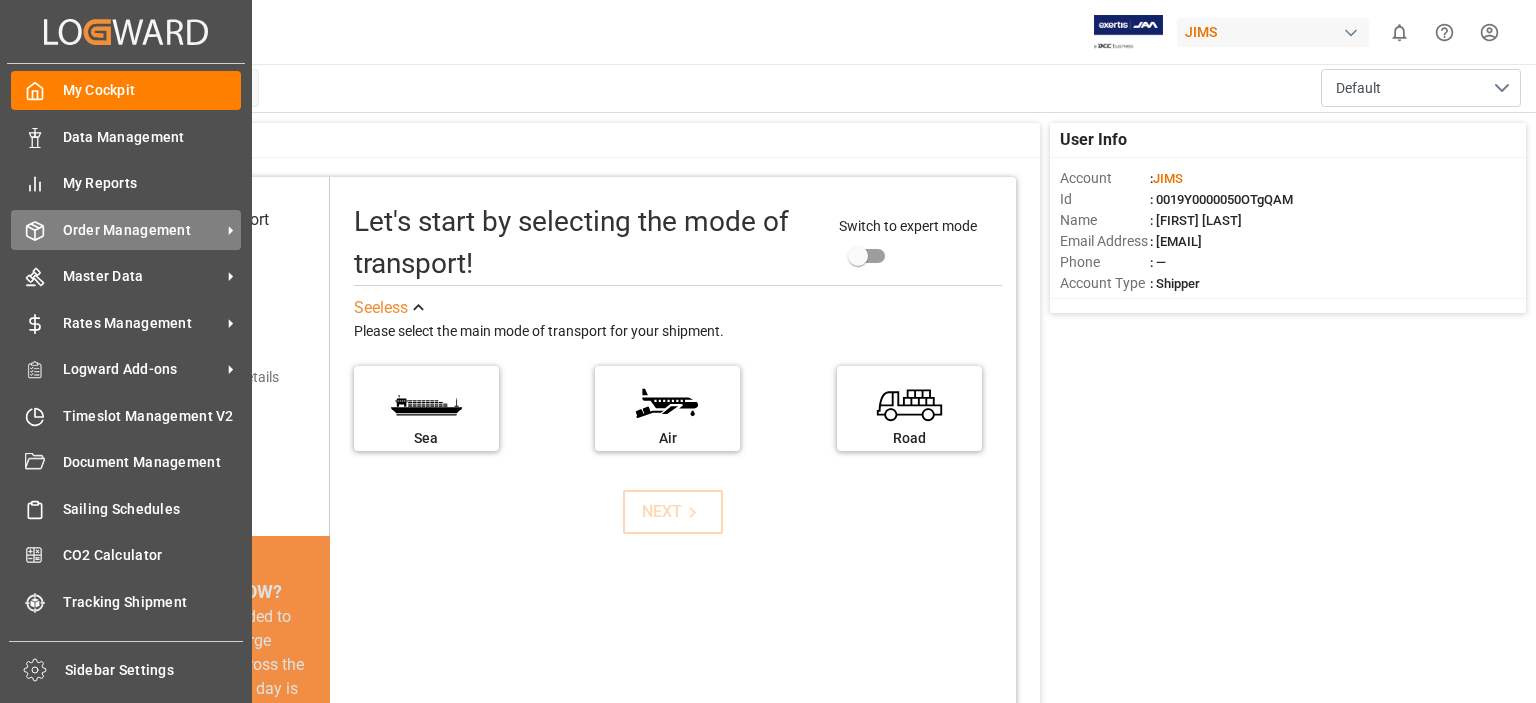 click on "Order Management" at bounding box center (142, 230) 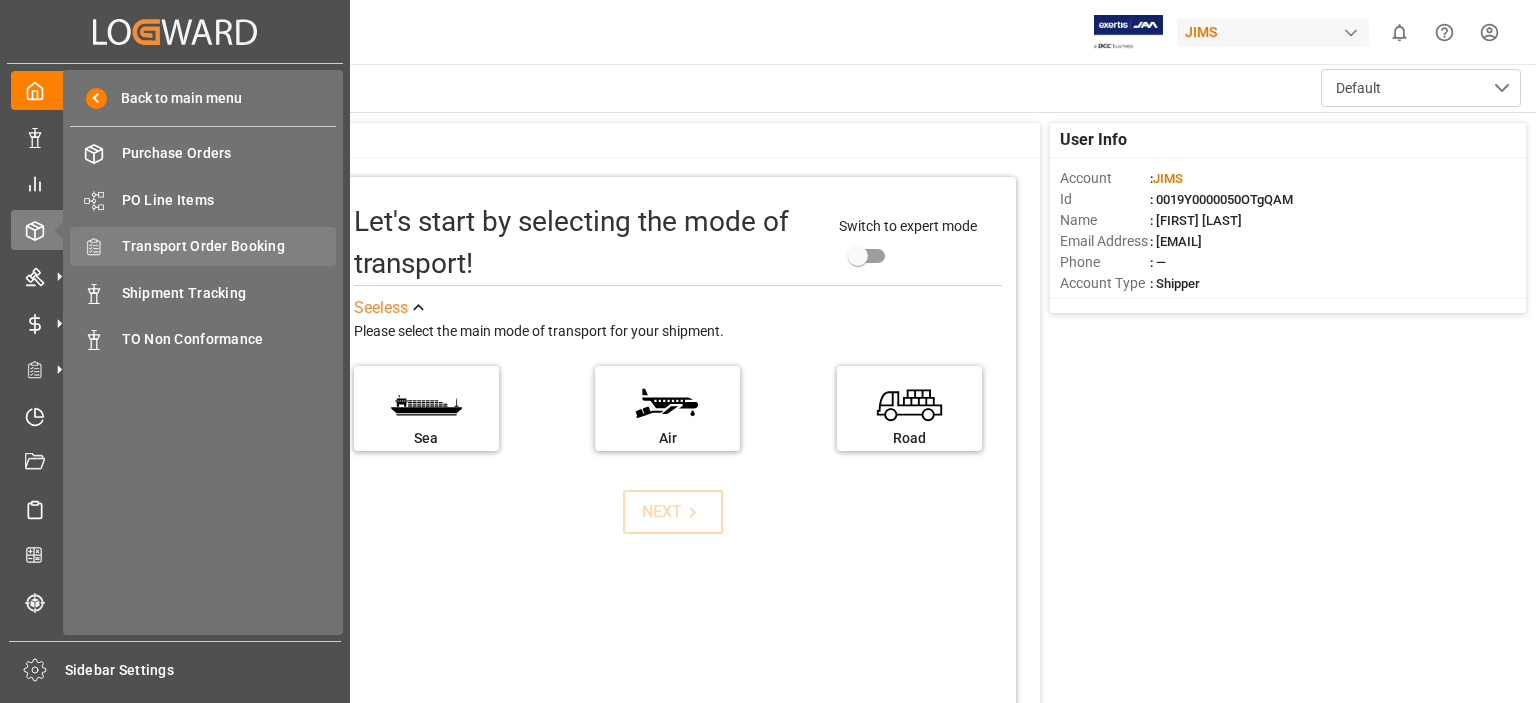 click on "Transport Order Booking" at bounding box center (229, 246) 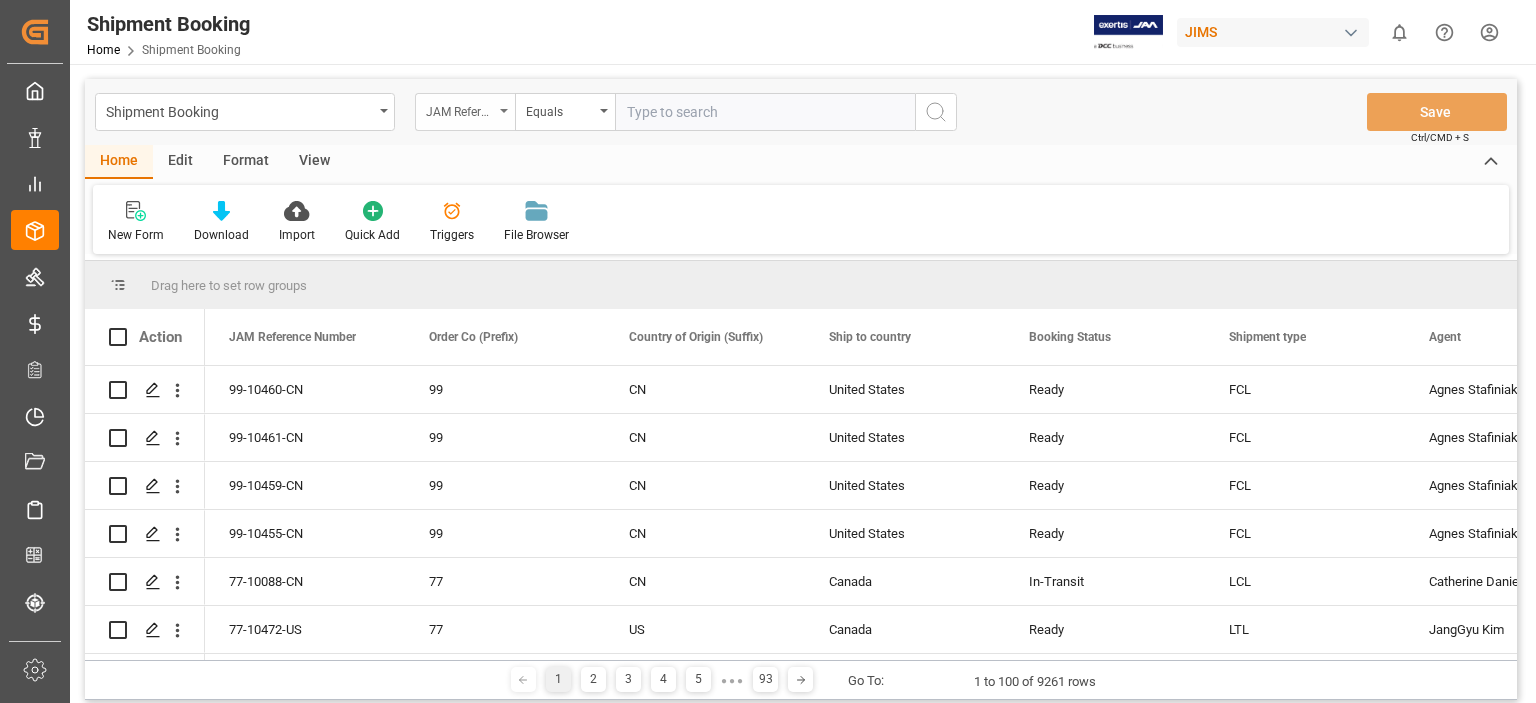 click at bounding box center [504, 111] 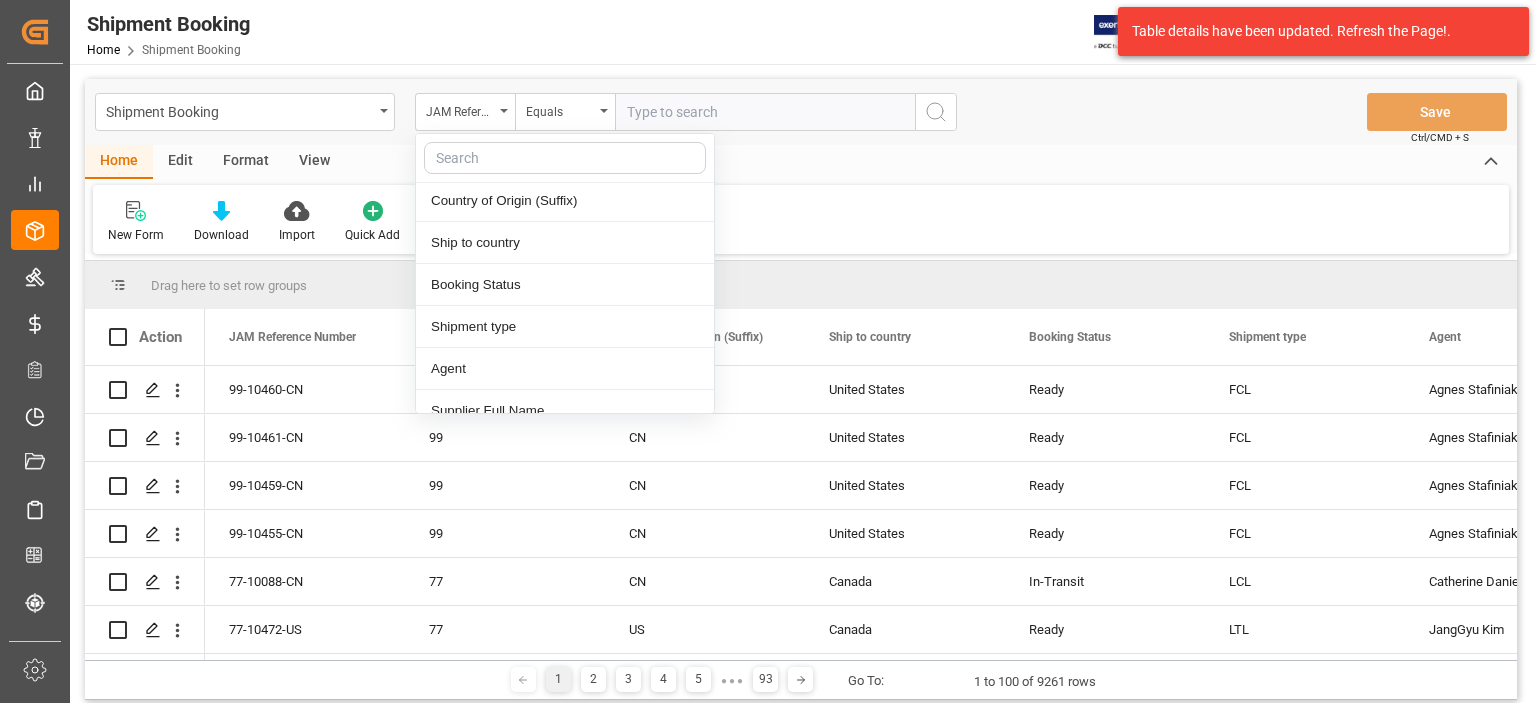 scroll, scrollTop: 0, scrollLeft: 0, axis: both 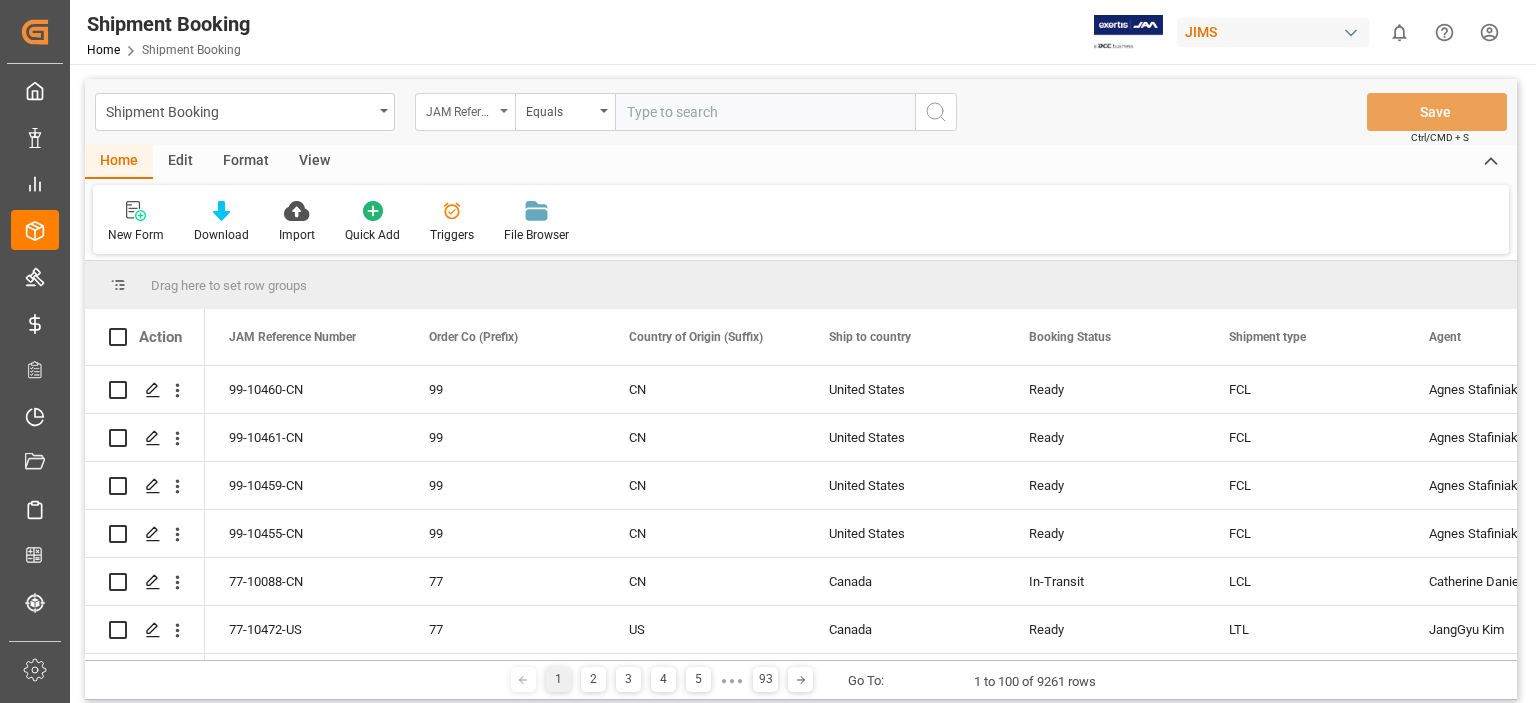 click at bounding box center (504, 111) 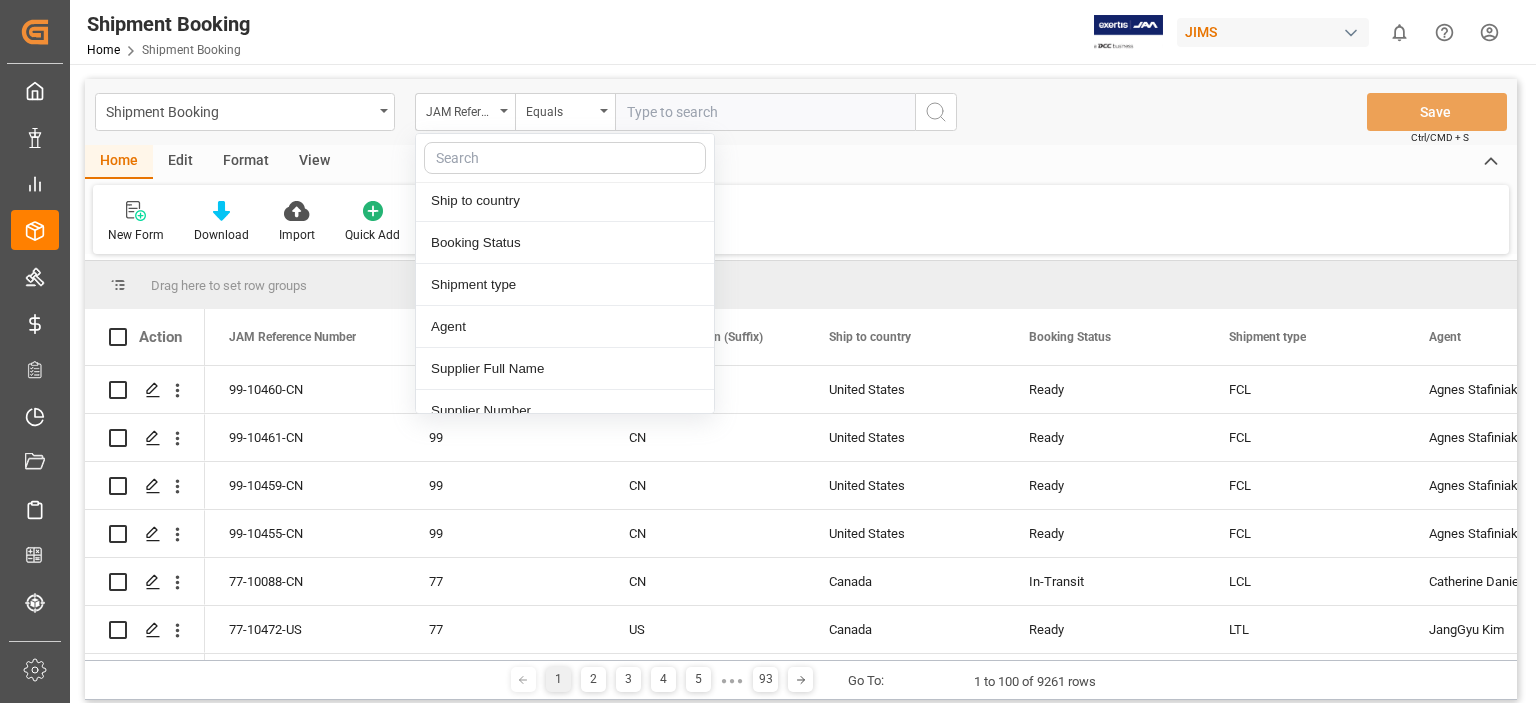 scroll, scrollTop: 166, scrollLeft: 0, axis: vertical 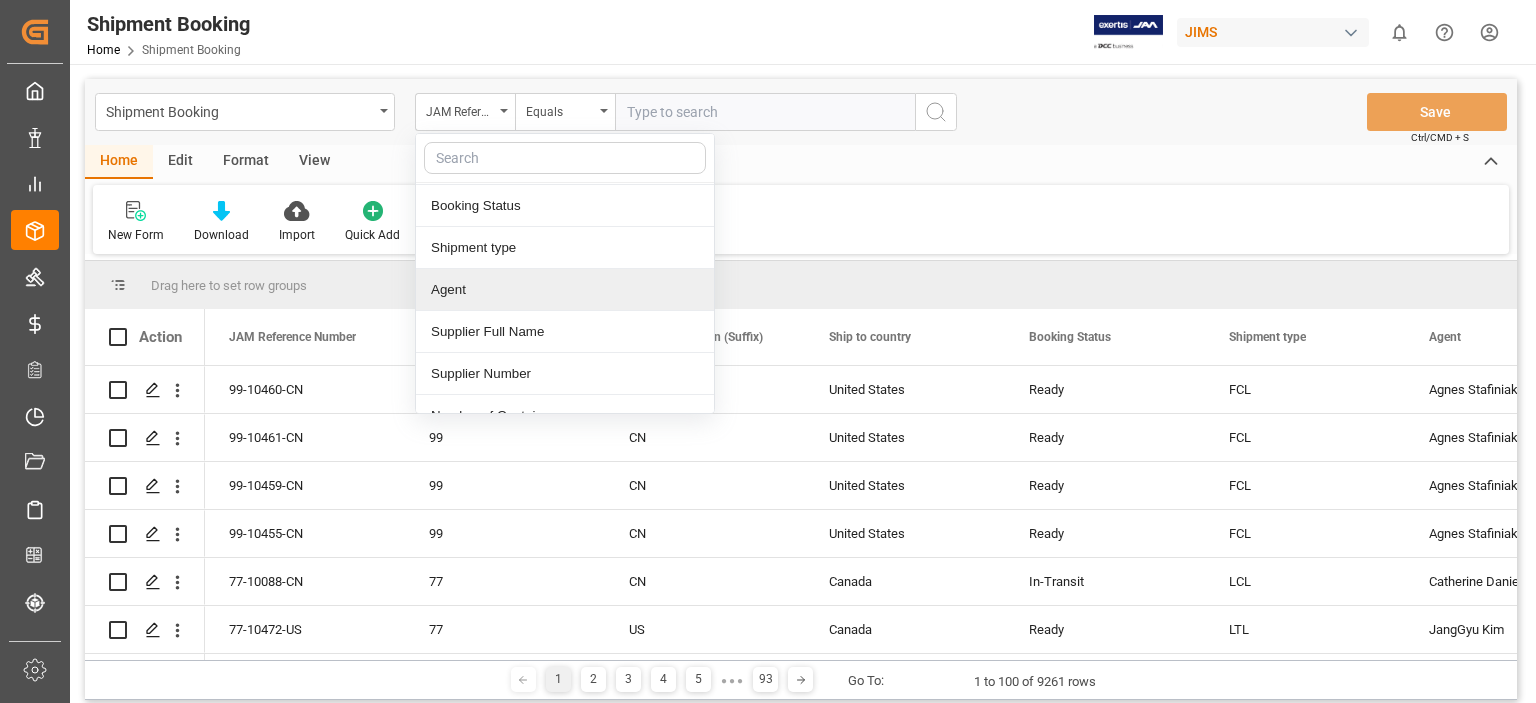 click on "Agent" at bounding box center (565, 290) 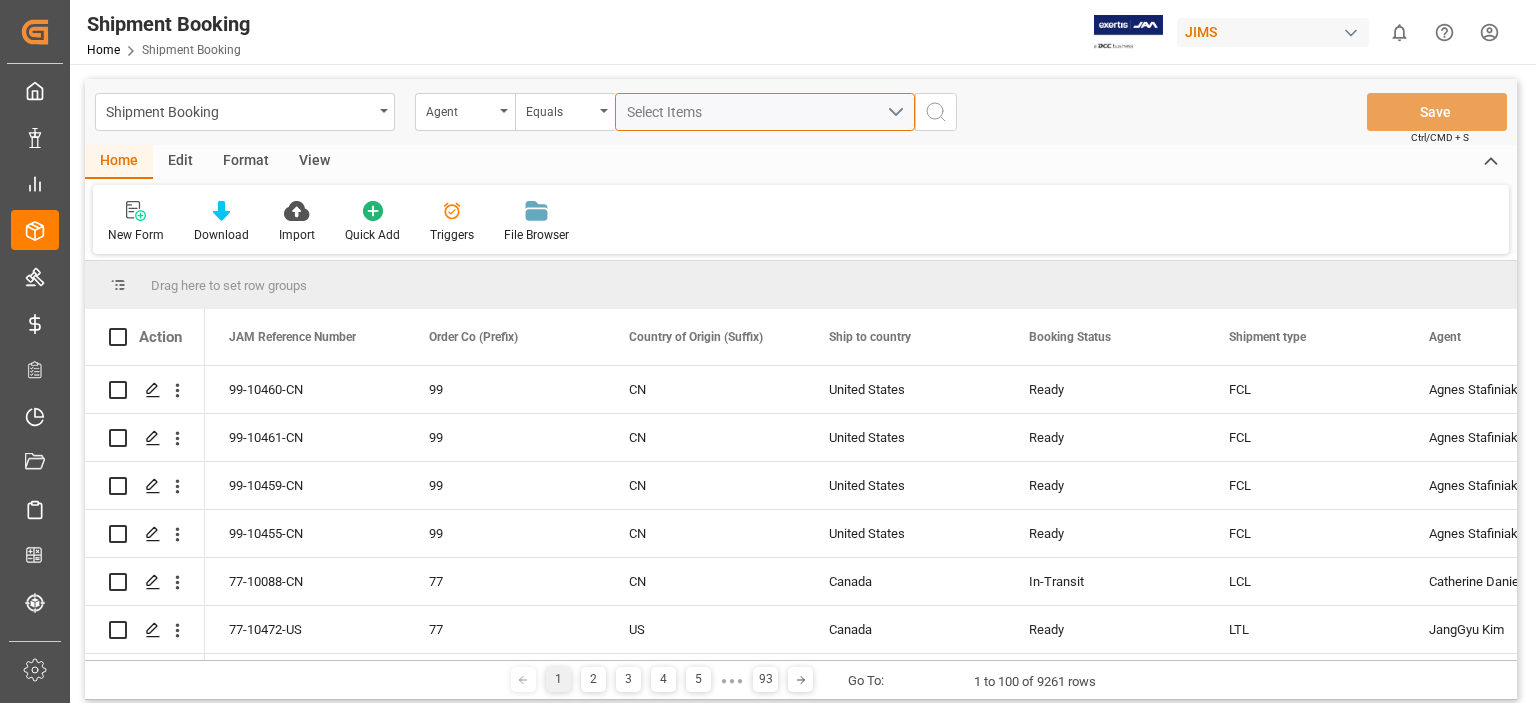 click on "Select Items" at bounding box center [669, 112] 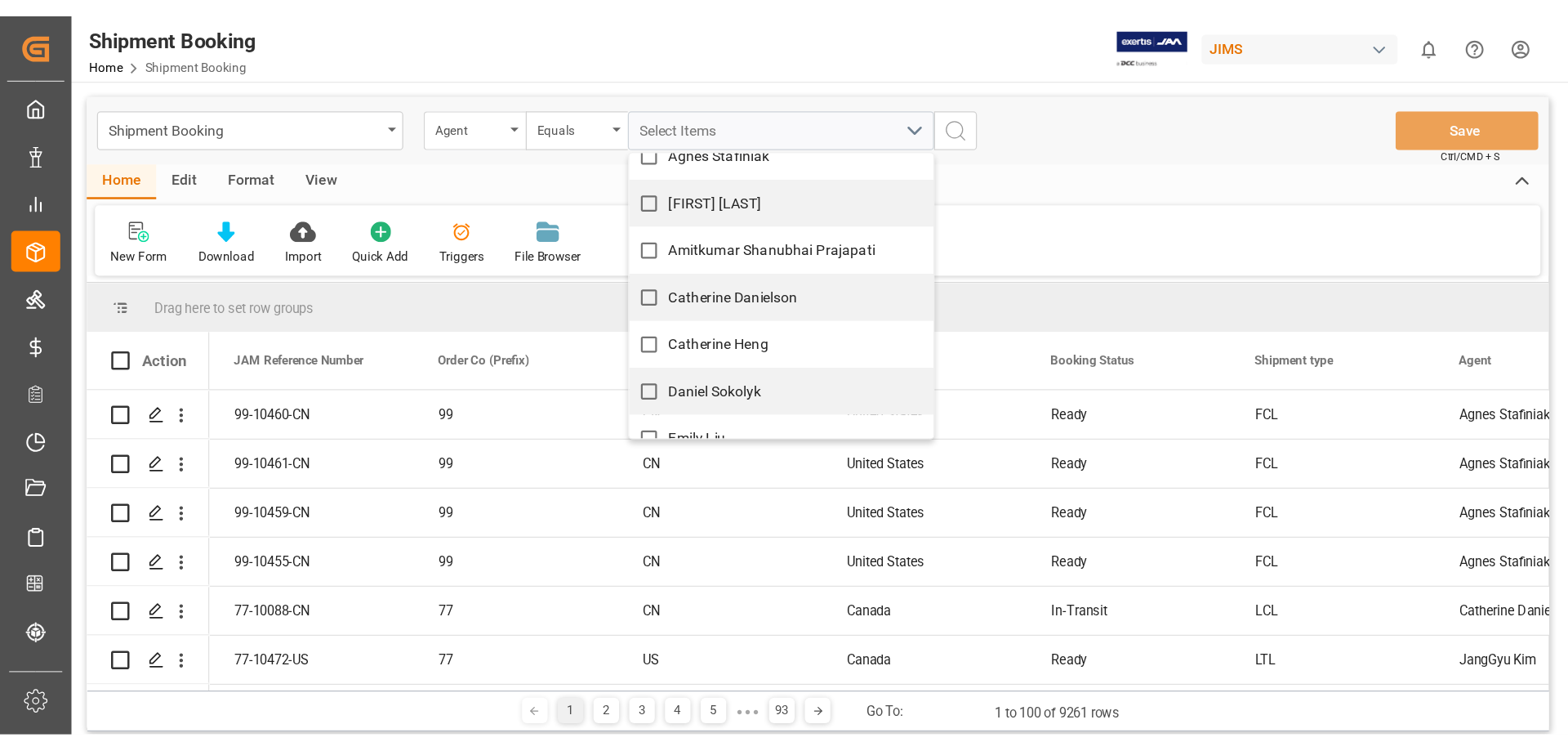 scroll, scrollTop: 136, scrollLeft: 0, axis: vertical 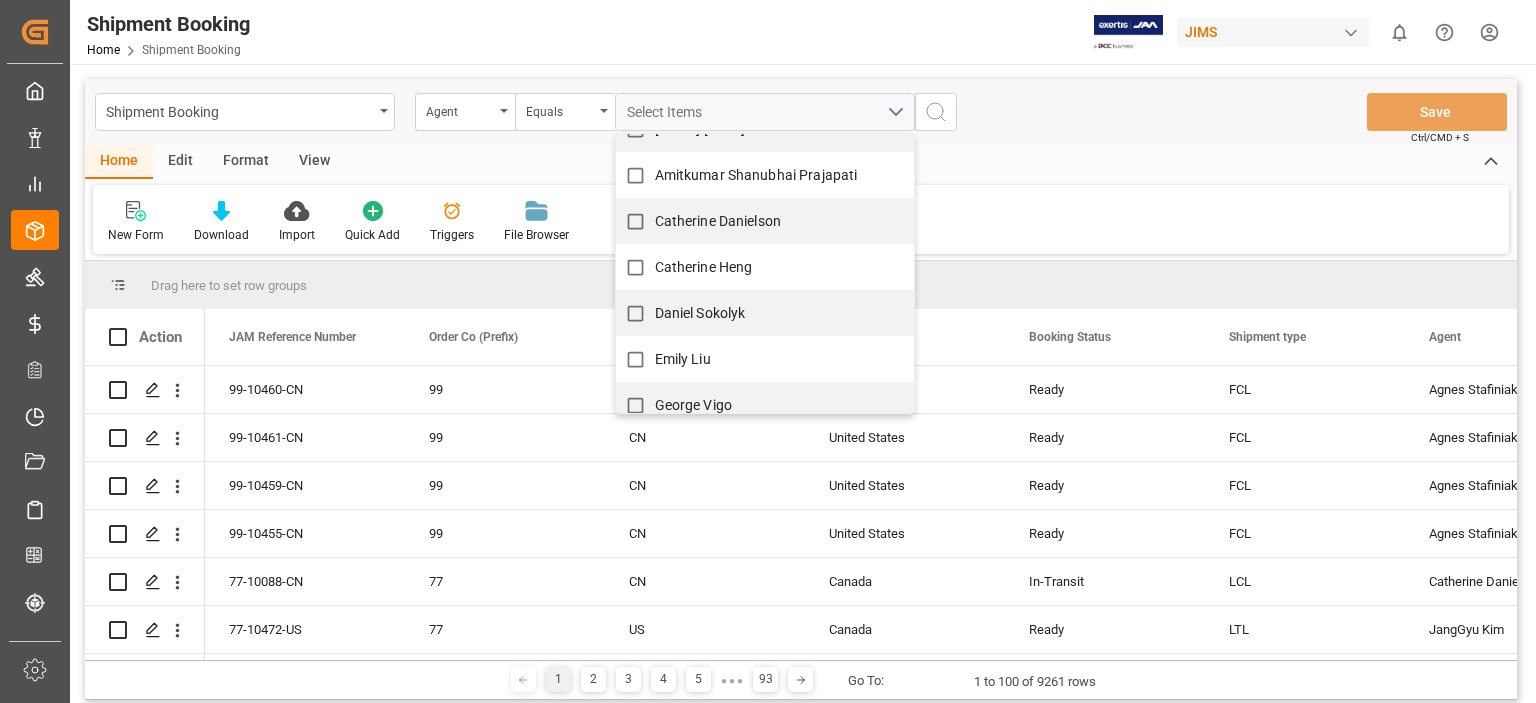 click on "Emily Liu" at bounding box center [683, 359] 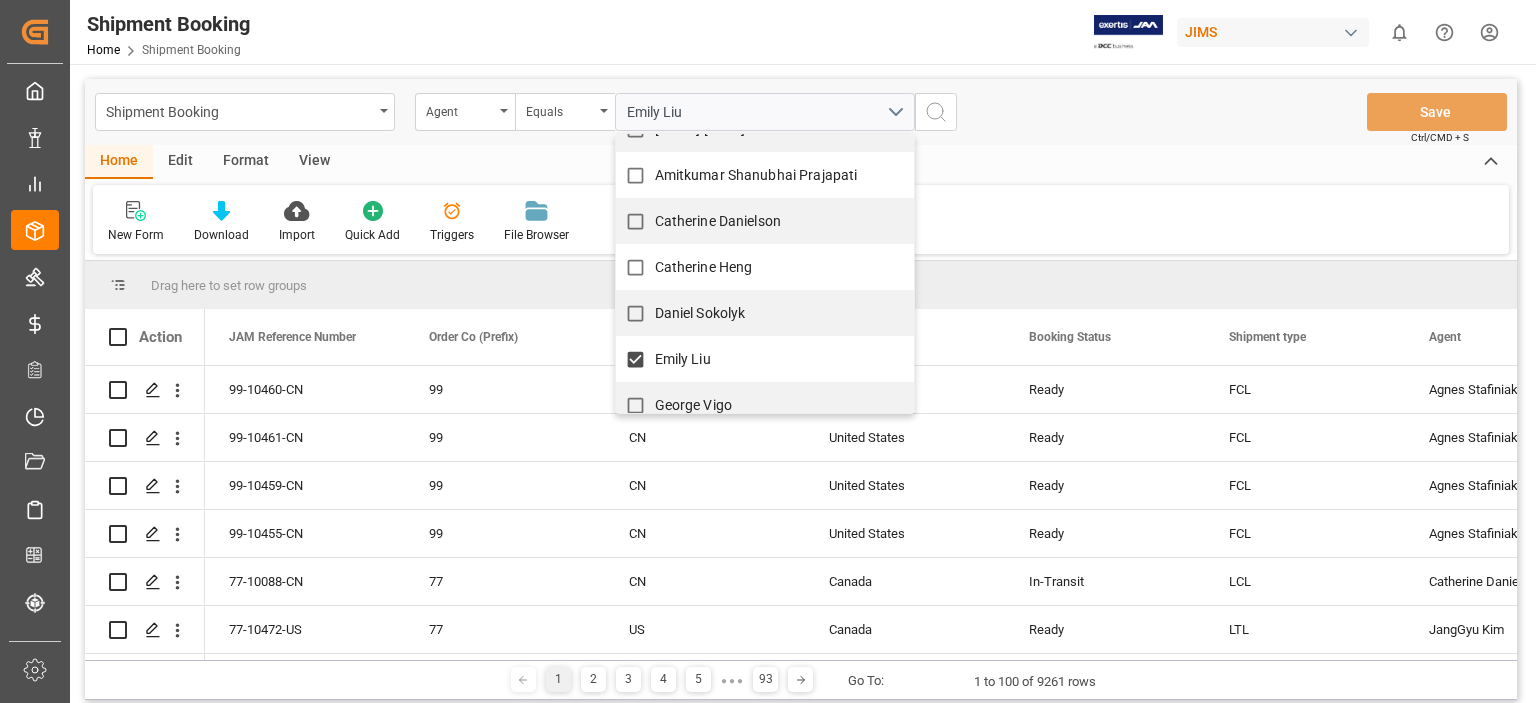 click 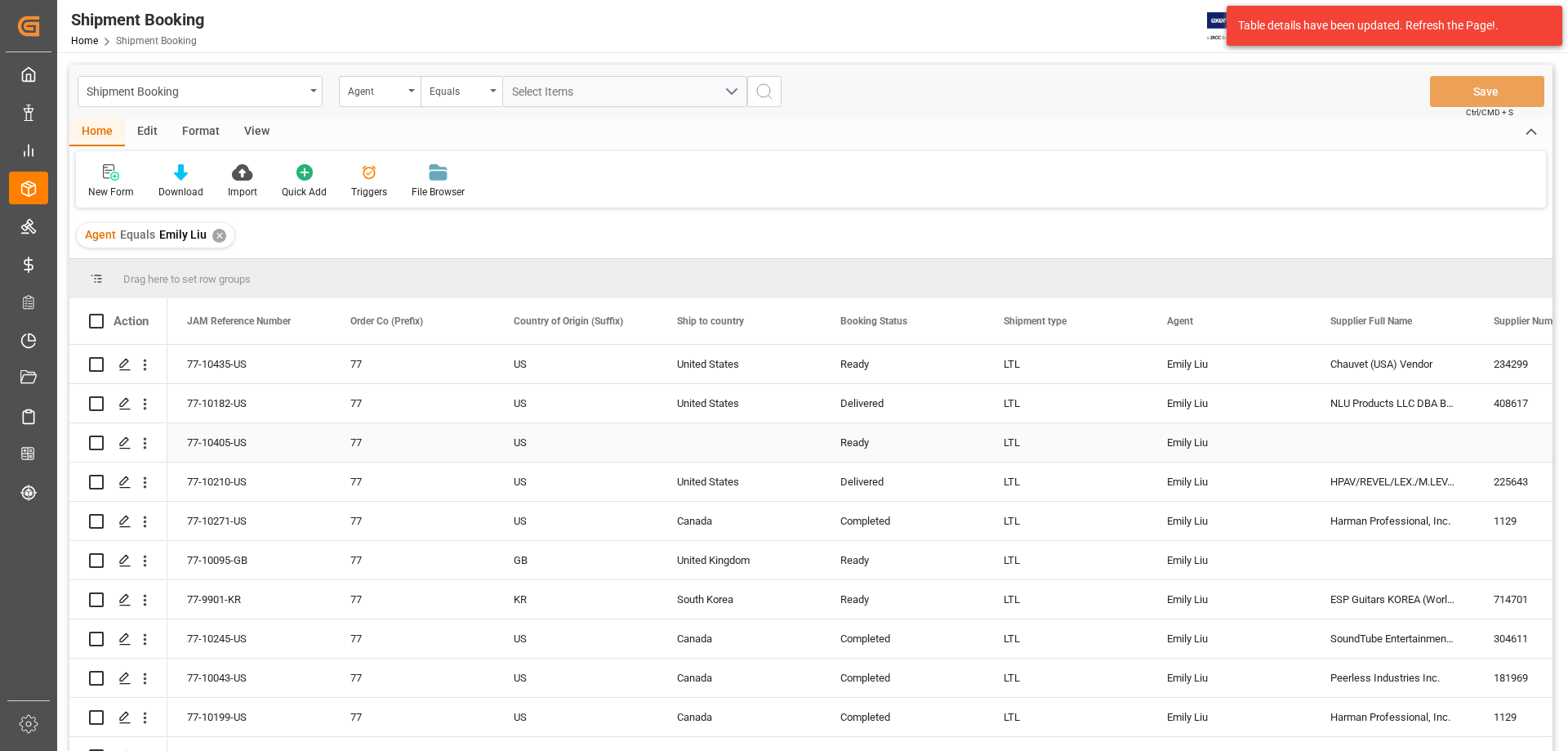 scroll, scrollTop: 1, scrollLeft: 0, axis: vertical 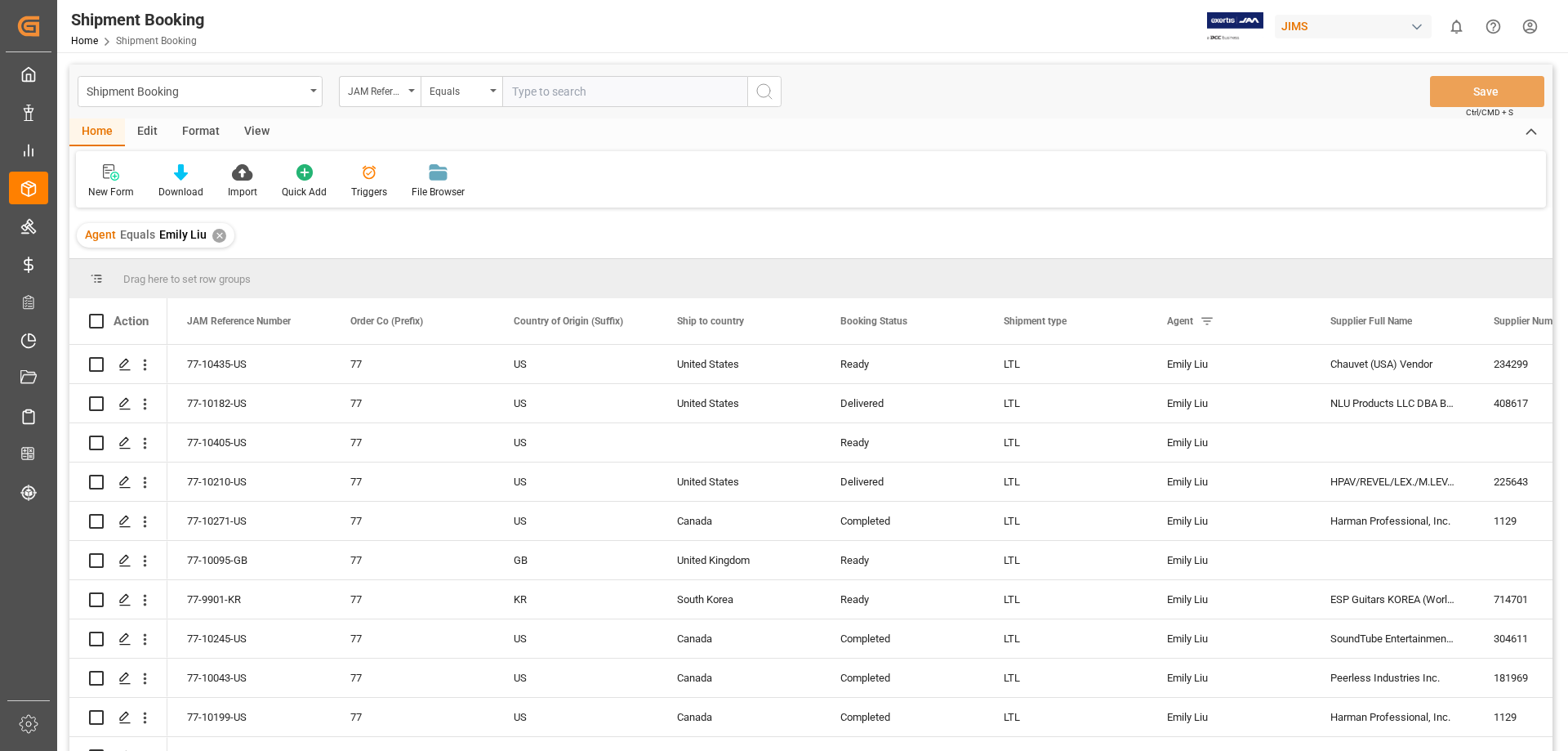 click on "Shipment Booking JAM Reference Number Equals Save Ctrl/CMD + S" at bounding box center [811, 92] 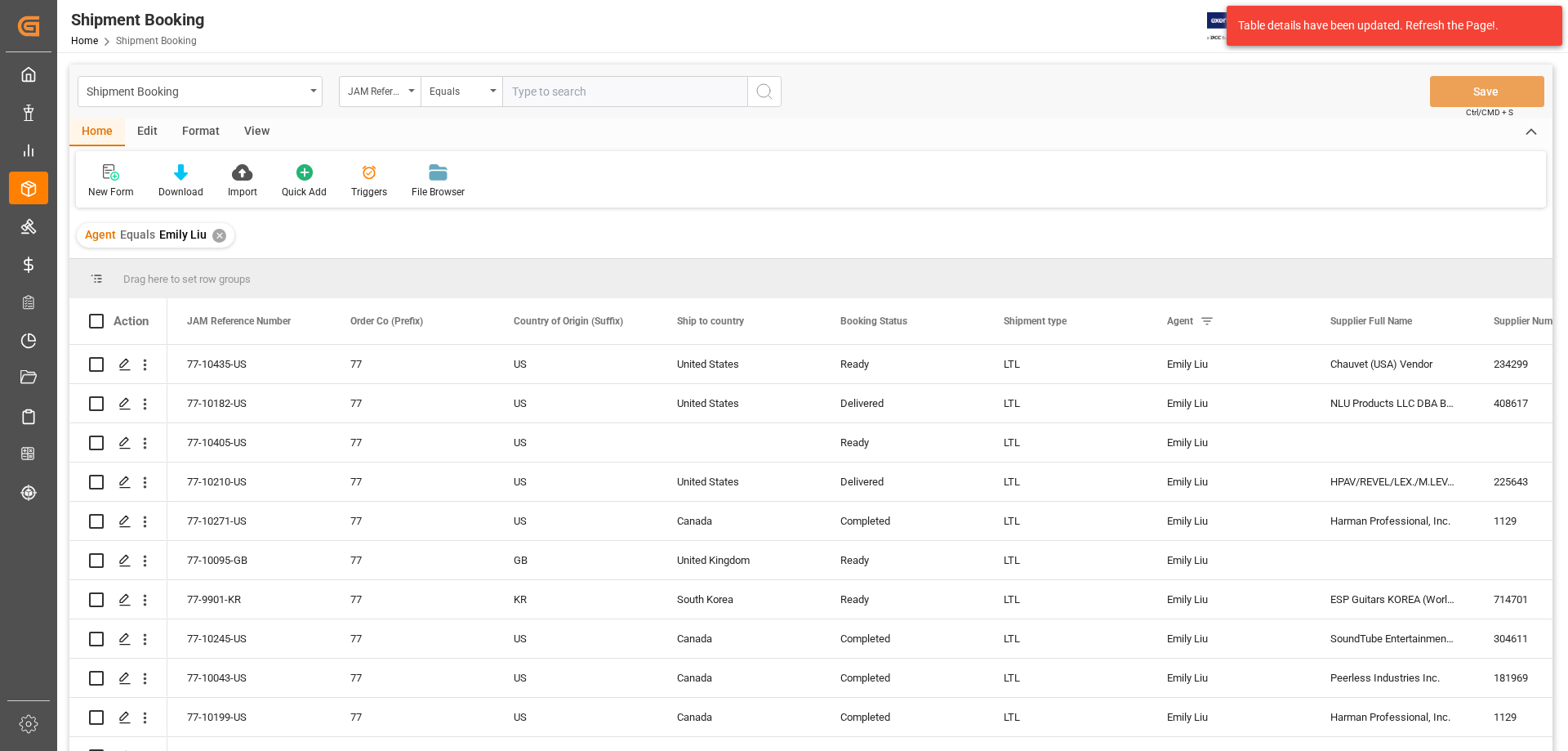 click on "Shipment Booking JAM Reference Number Equals Save Ctrl/CMD + S" at bounding box center (811, 92) 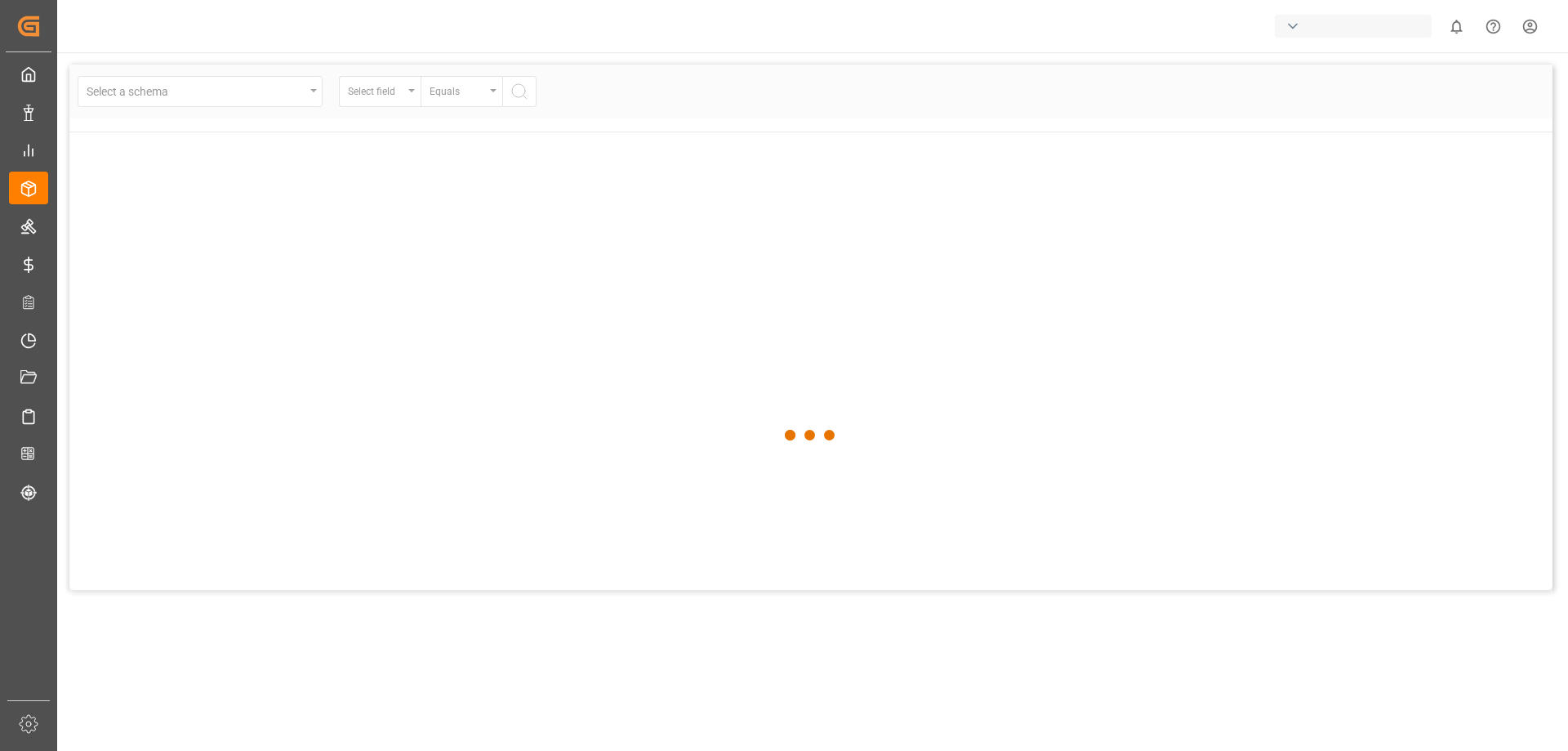 scroll, scrollTop: 0, scrollLeft: 0, axis: both 